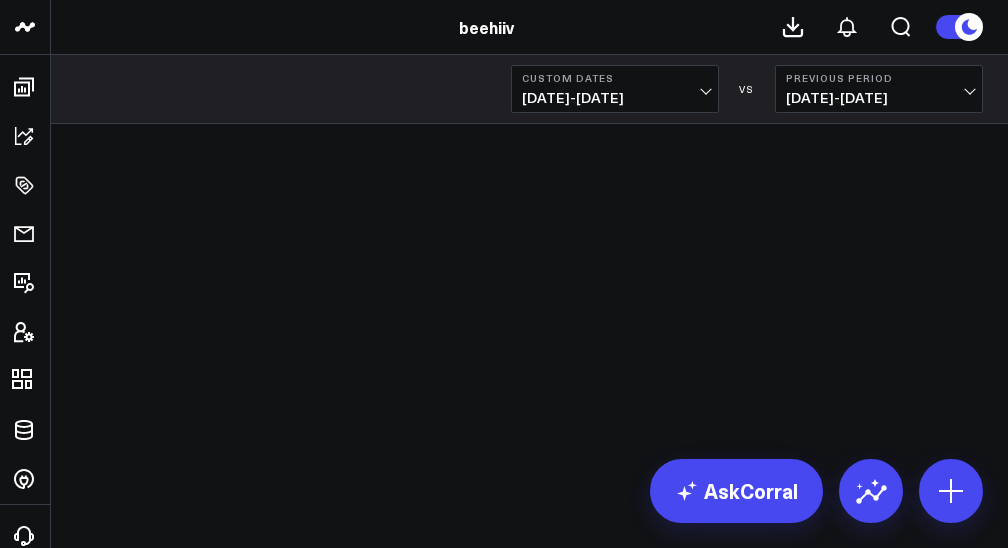 scroll, scrollTop: 0, scrollLeft: 0, axis: both 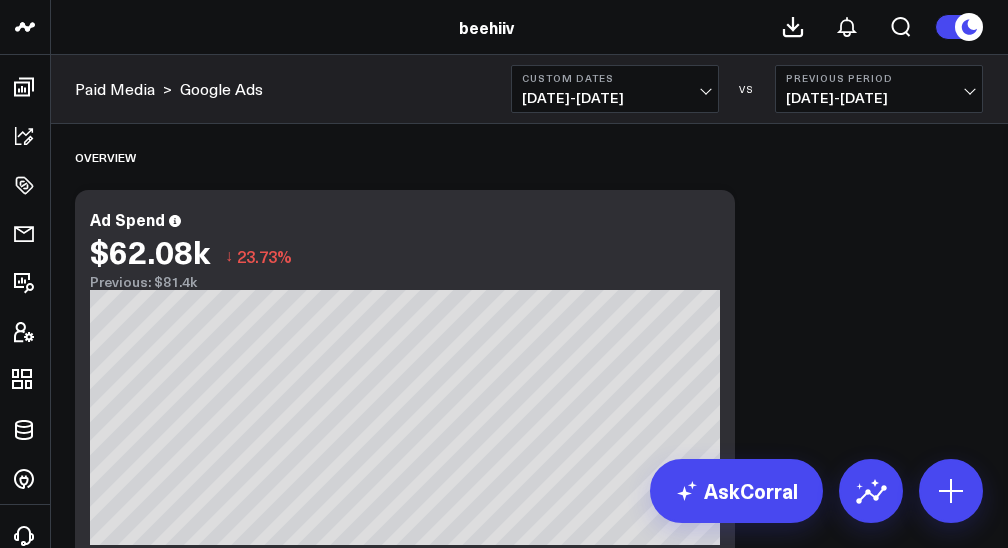 click on "12/01/24  -  12/14/24" at bounding box center [615, 98] 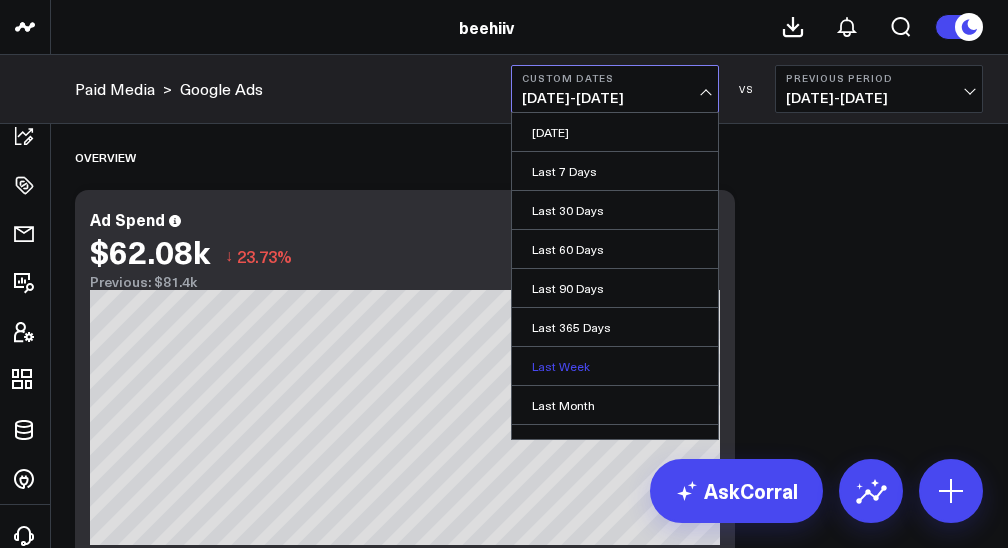 scroll, scrollTop: 218, scrollLeft: 0, axis: vertical 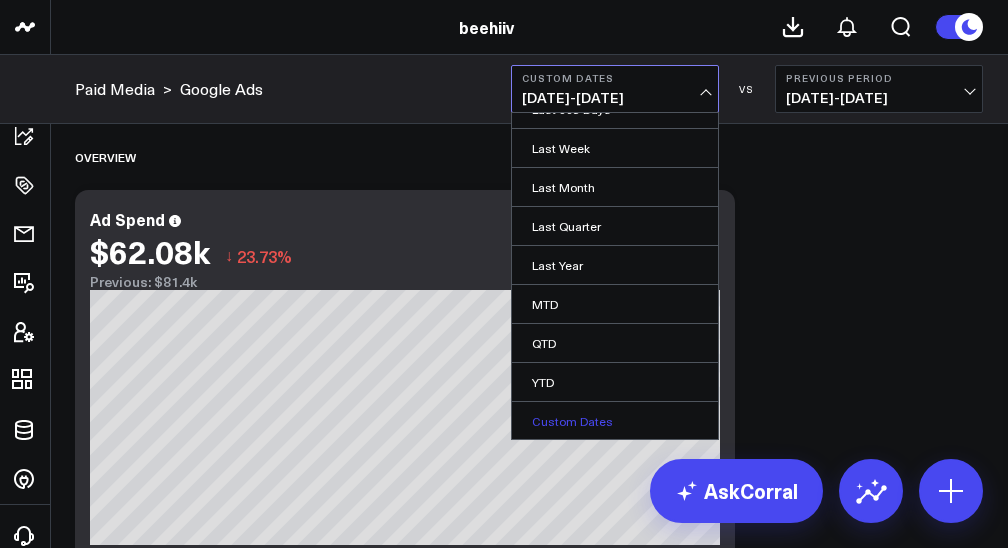 click on "Custom Dates" at bounding box center (615, 421) 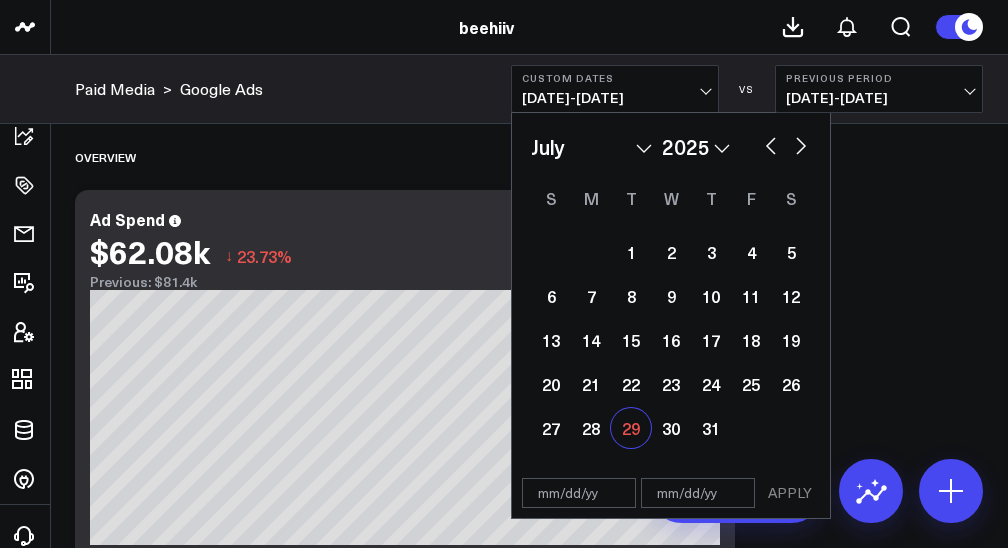 click on "29" at bounding box center [631, 428] 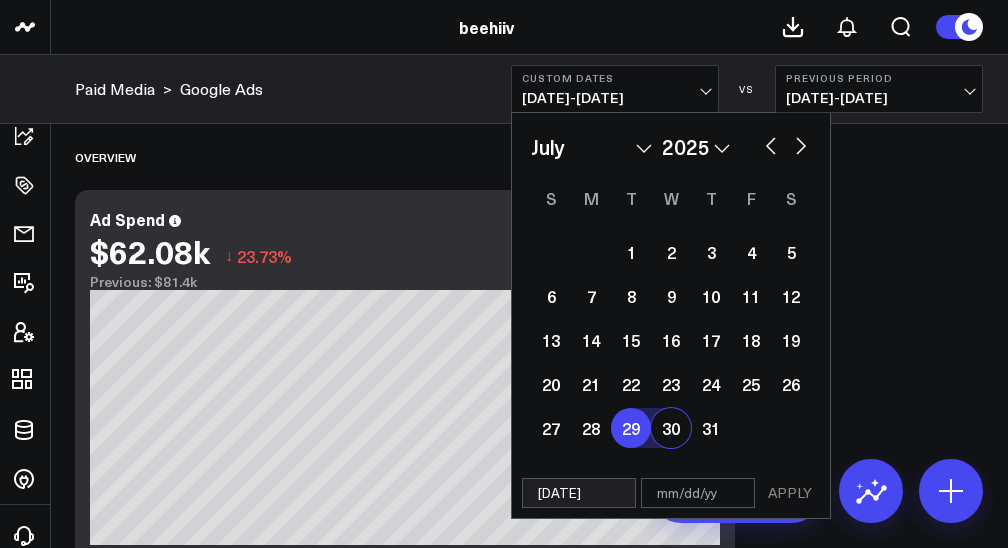 click on "30" at bounding box center (671, 428) 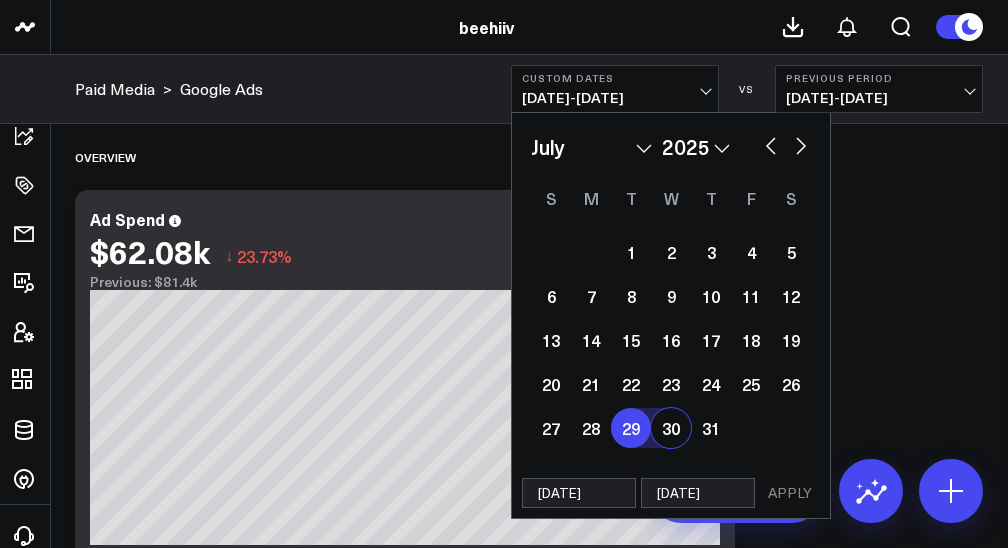 select on "6" 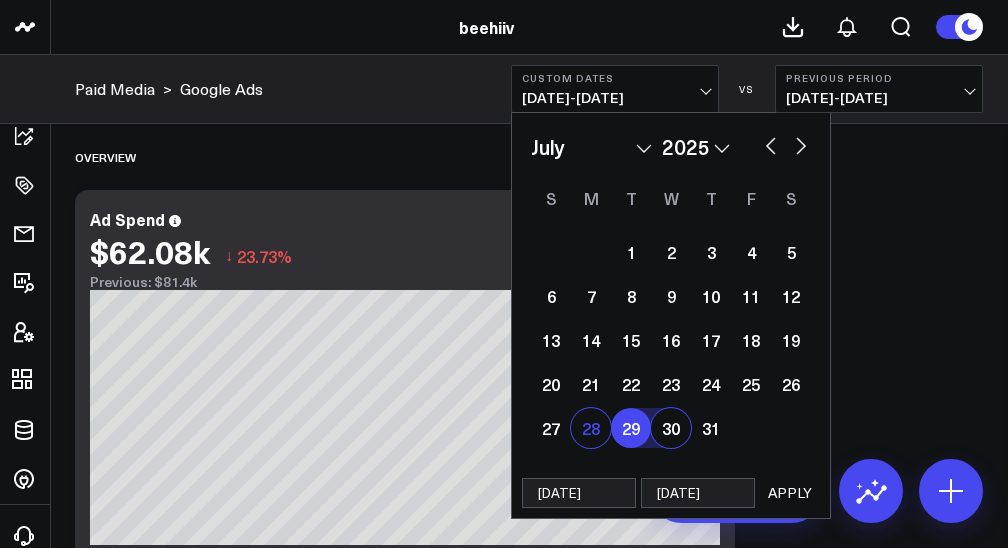 click on "28" at bounding box center (591, 428) 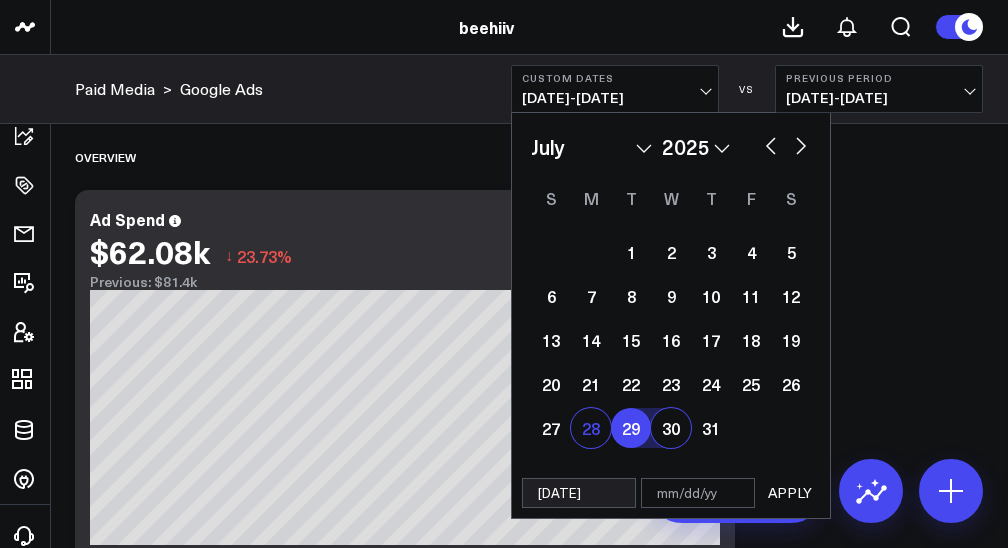 select on "6" 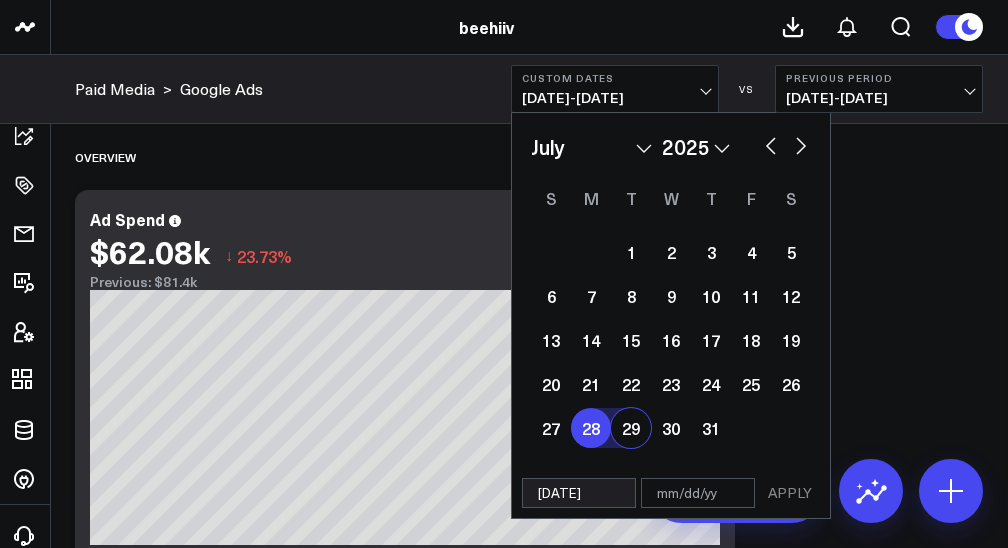 click on "29" at bounding box center [631, 428] 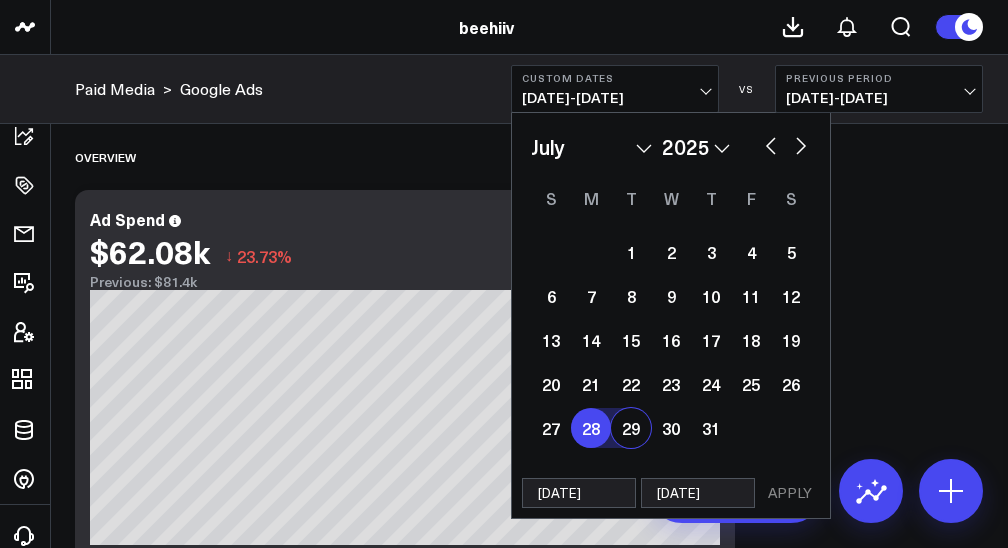 select on "6" 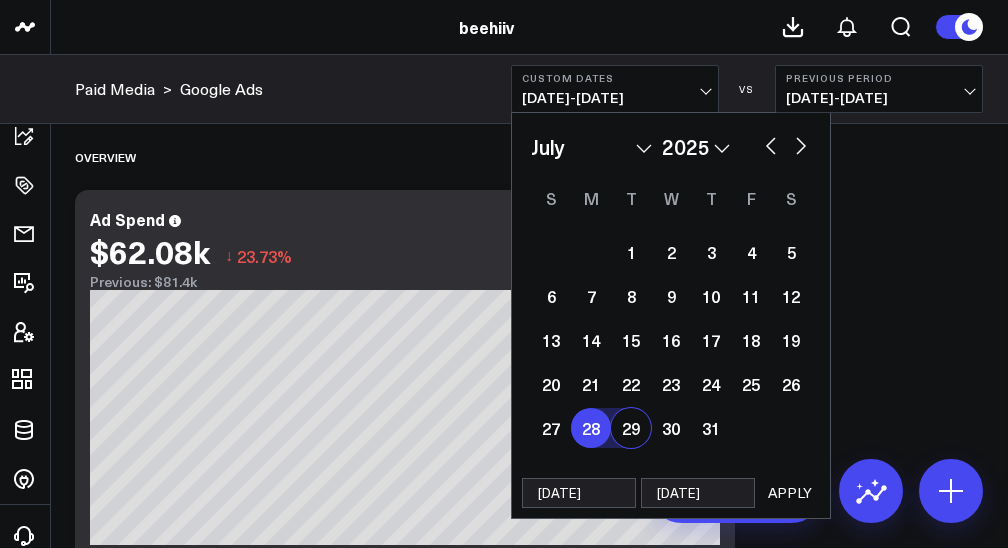 click on "APPLY" at bounding box center [790, 493] 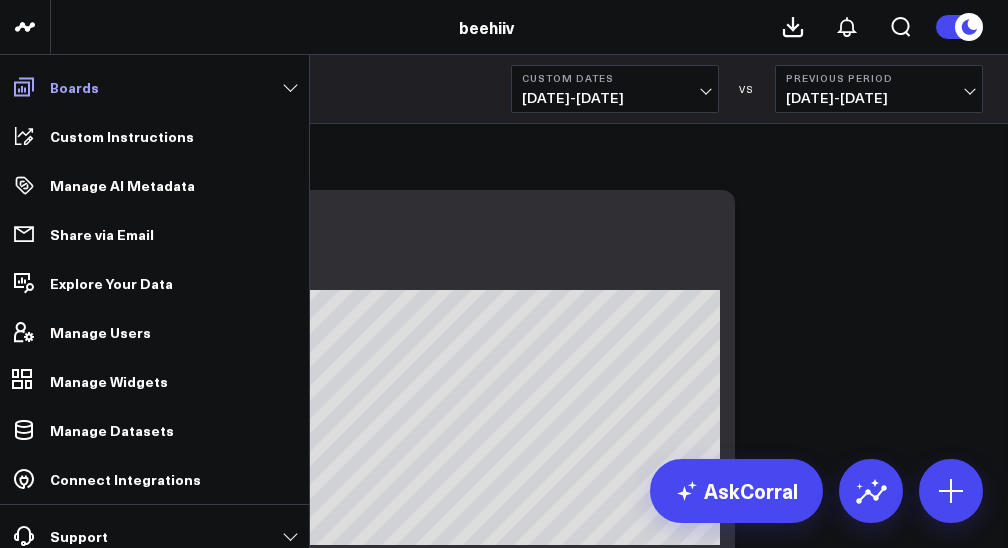 click on "Boards" at bounding box center [154, 87] 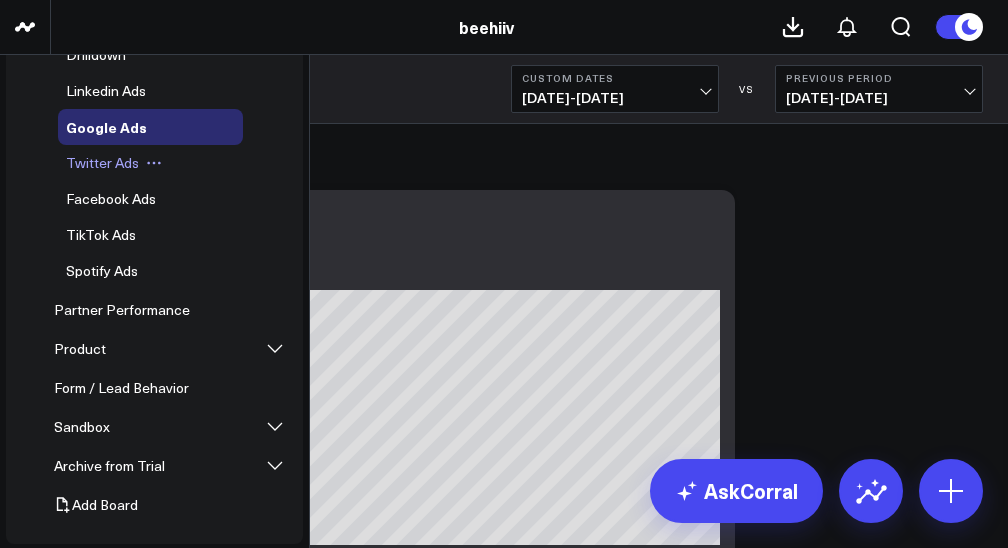 scroll, scrollTop: 166, scrollLeft: 0, axis: vertical 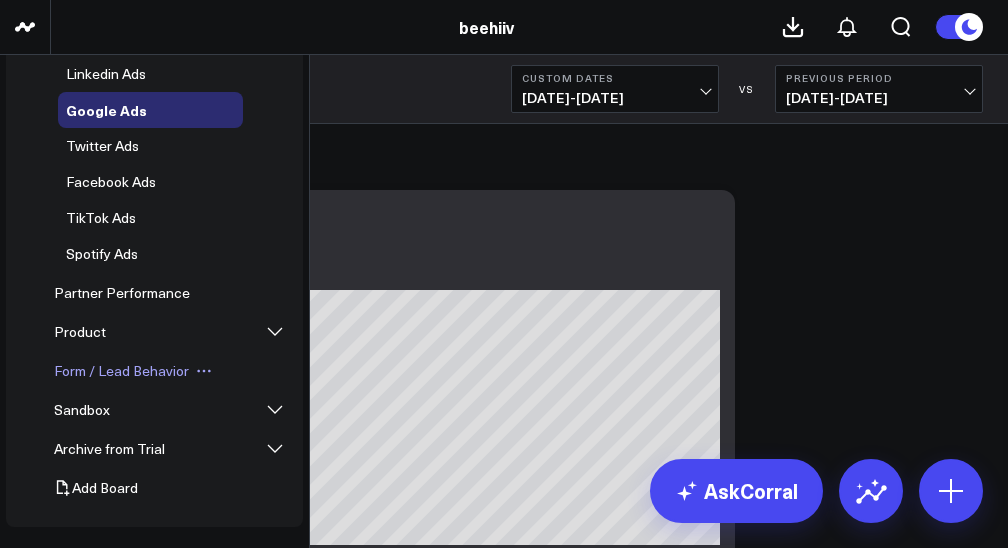 click on "Form / Lead Behavior" at bounding box center [121, 370] 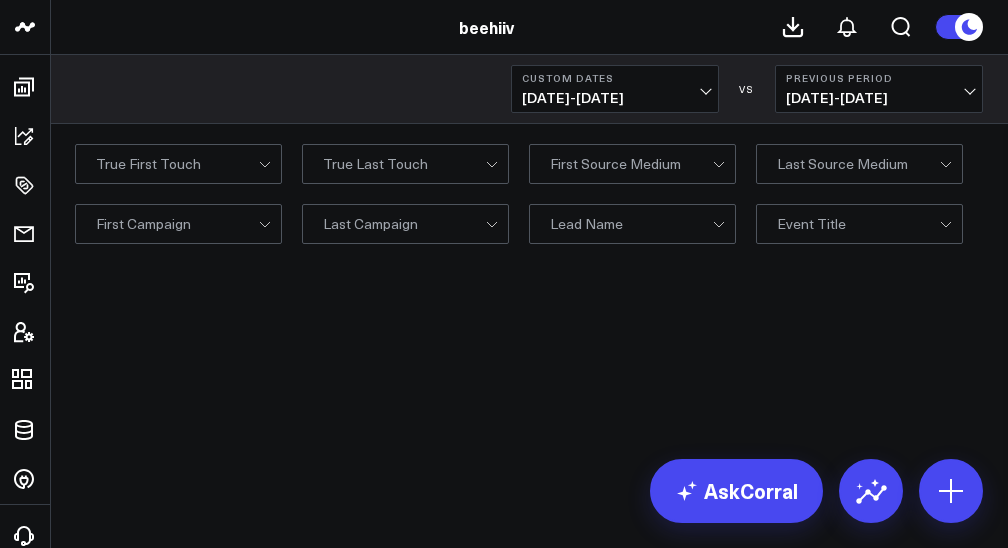 scroll, scrollTop: 0, scrollLeft: 0, axis: both 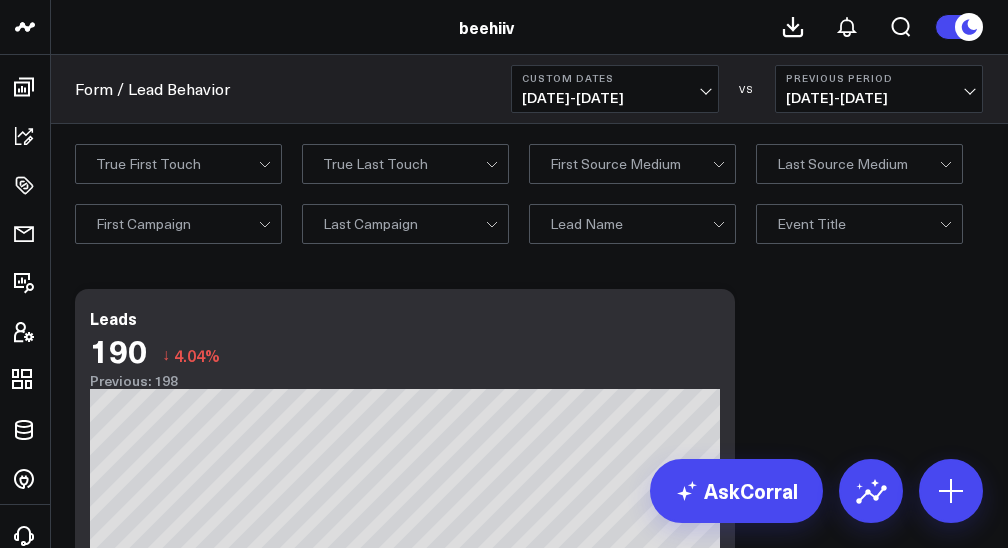 click on "Last Campaign" at bounding box center (405, 224) 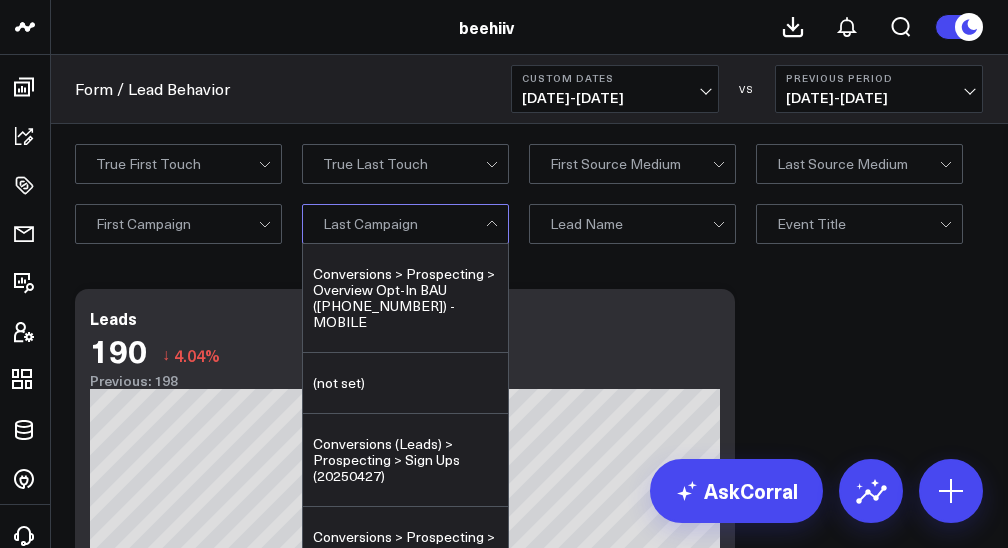click on "Last Source Medium" at bounding box center [842, 164] 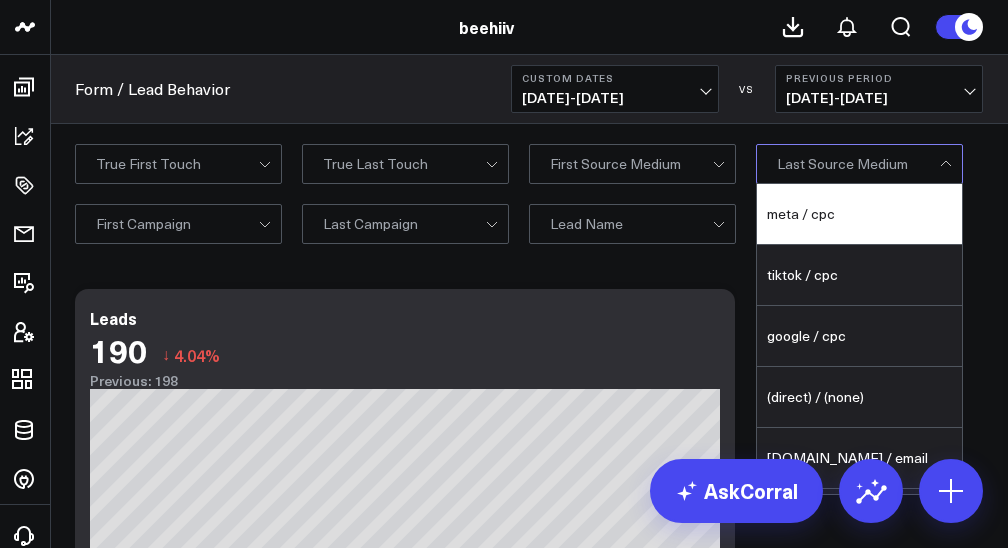click on "meta / cpc" at bounding box center (859, 214) 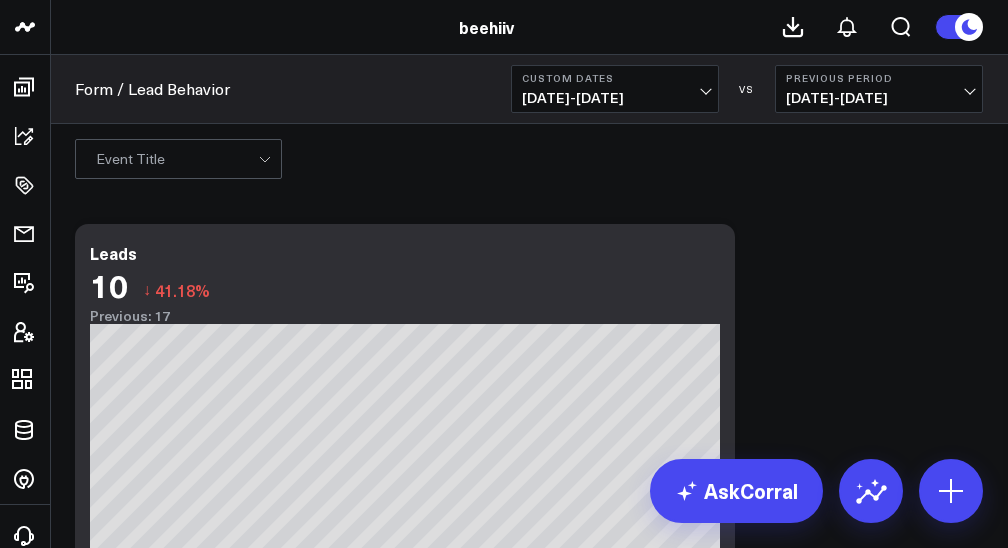 scroll, scrollTop: 0, scrollLeft: 0, axis: both 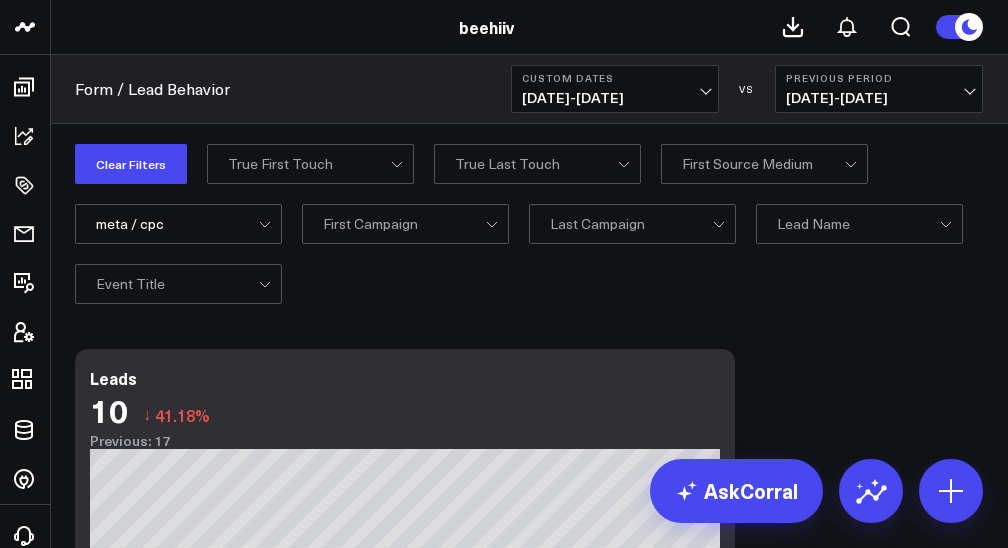click on "First Source Medium" at bounding box center (747, 164) 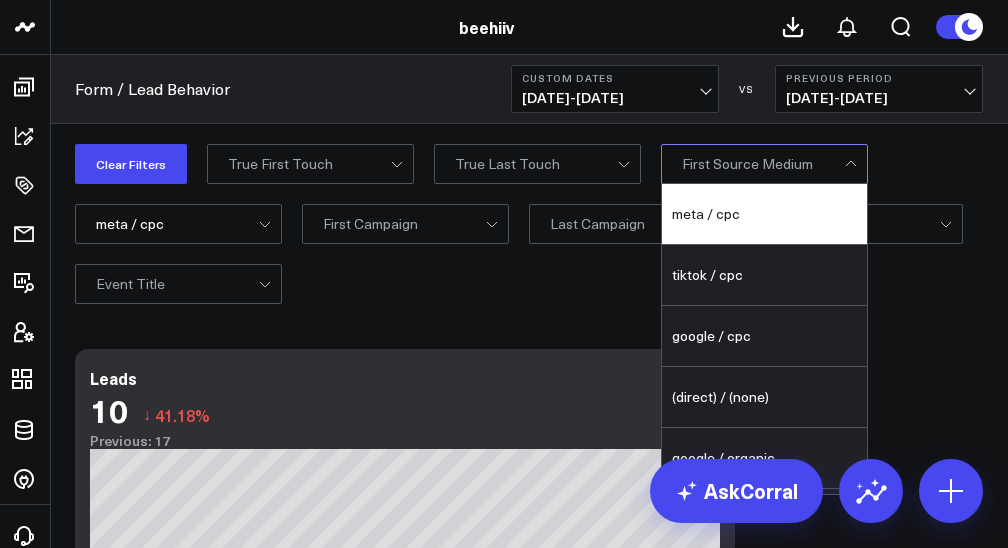 click on "meta / cpc" at bounding box center (764, 214) 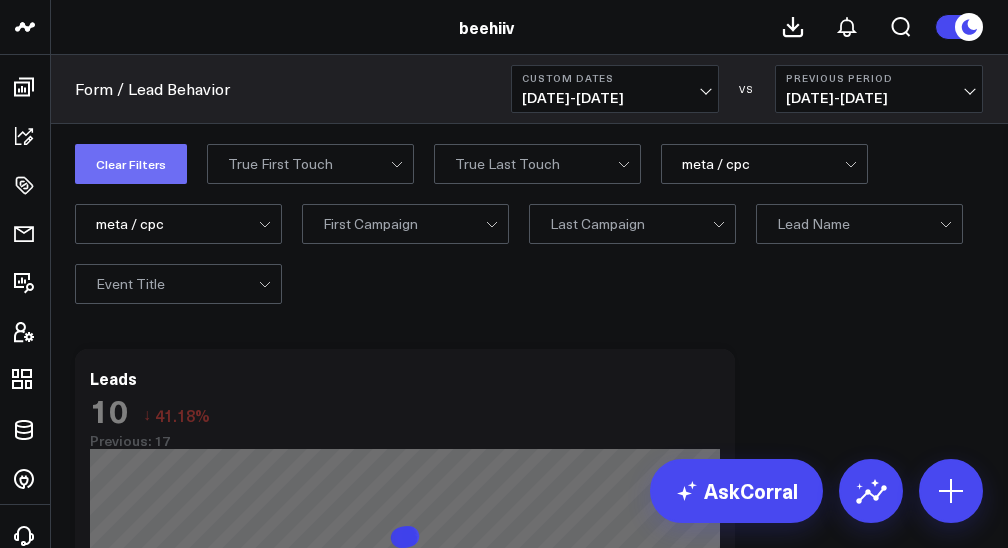 click on "Clear Filters" at bounding box center [131, 164] 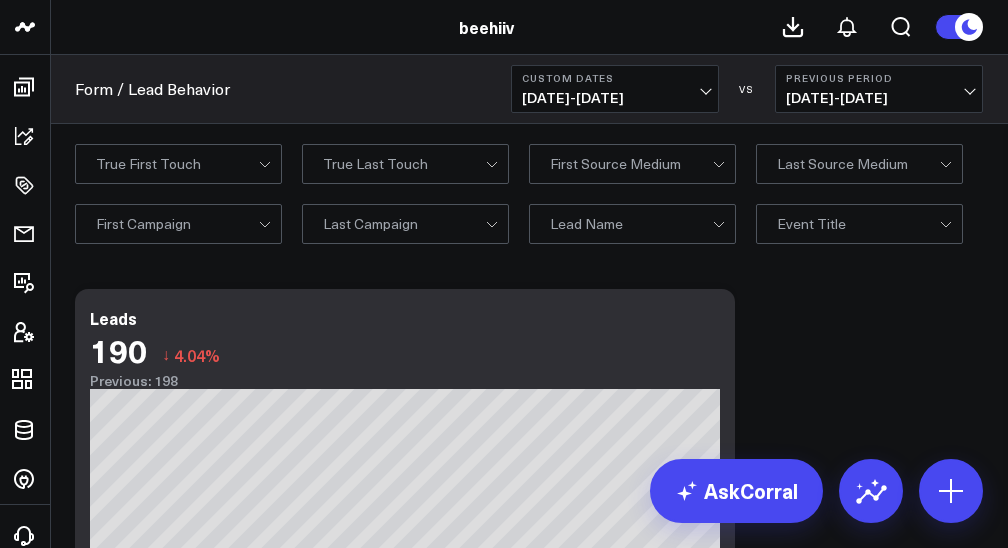 click on "First Source Medium" at bounding box center (615, 164) 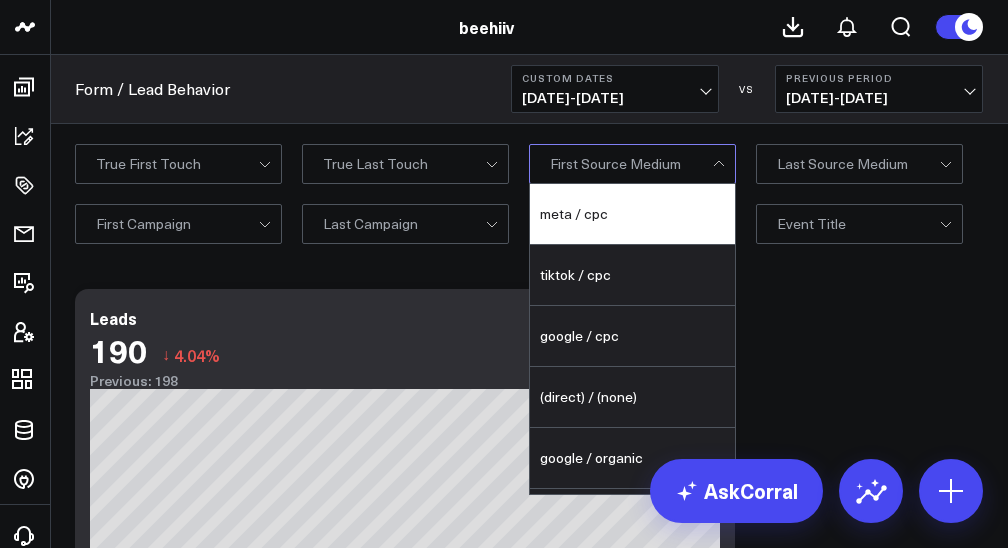 click on "meta / cpc" at bounding box center [632, 214] 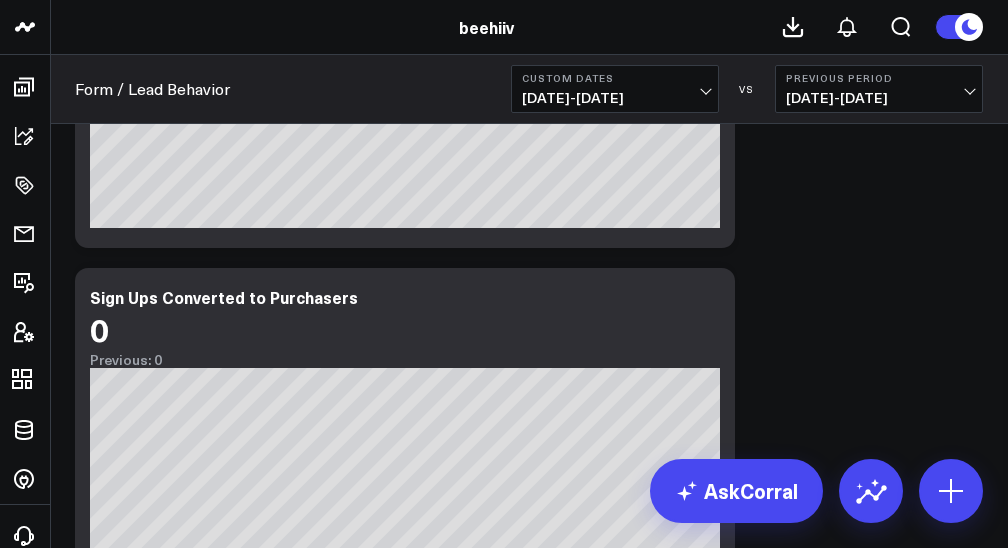scroll, scrollTop: 810, scrollLeft: 0, axis: vertical 